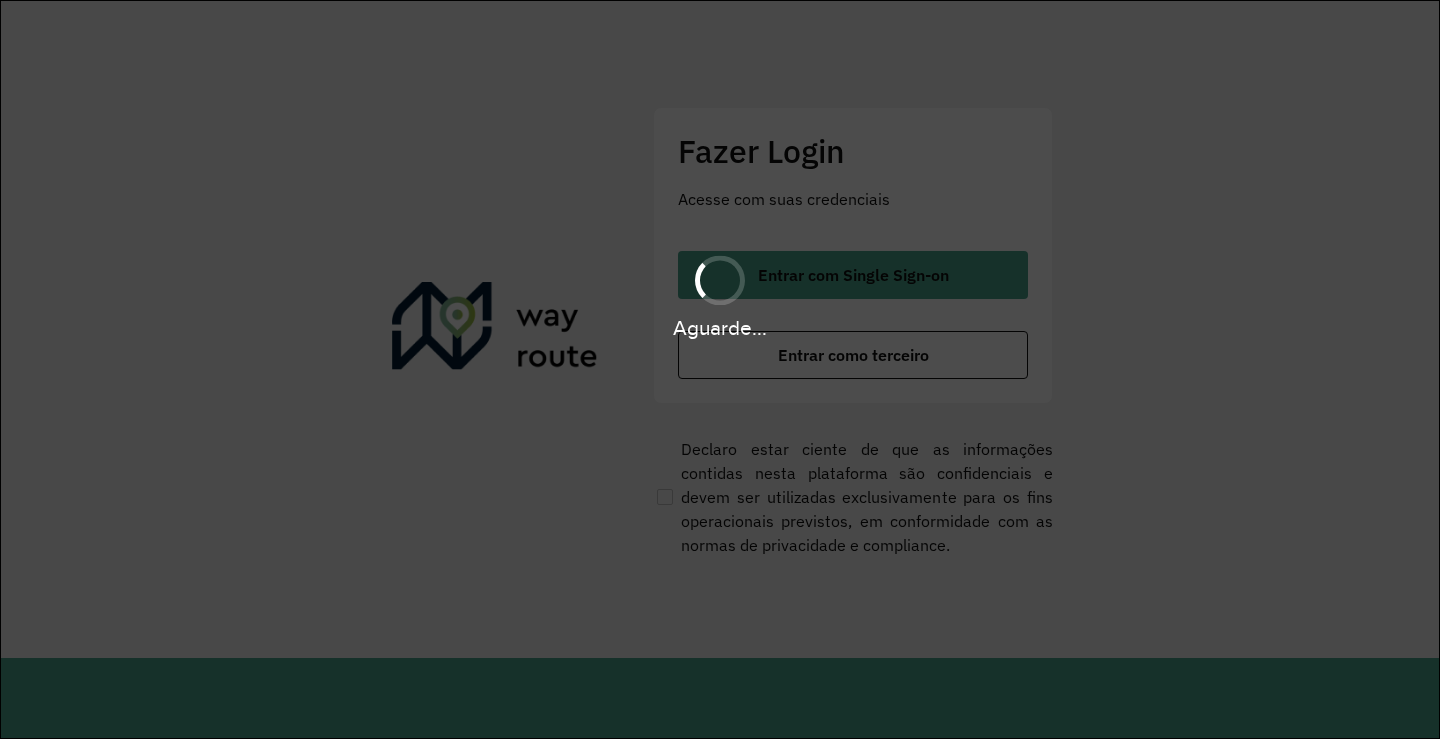 scroll, scrollTop: 0, scrollLeft: 0, axis: both 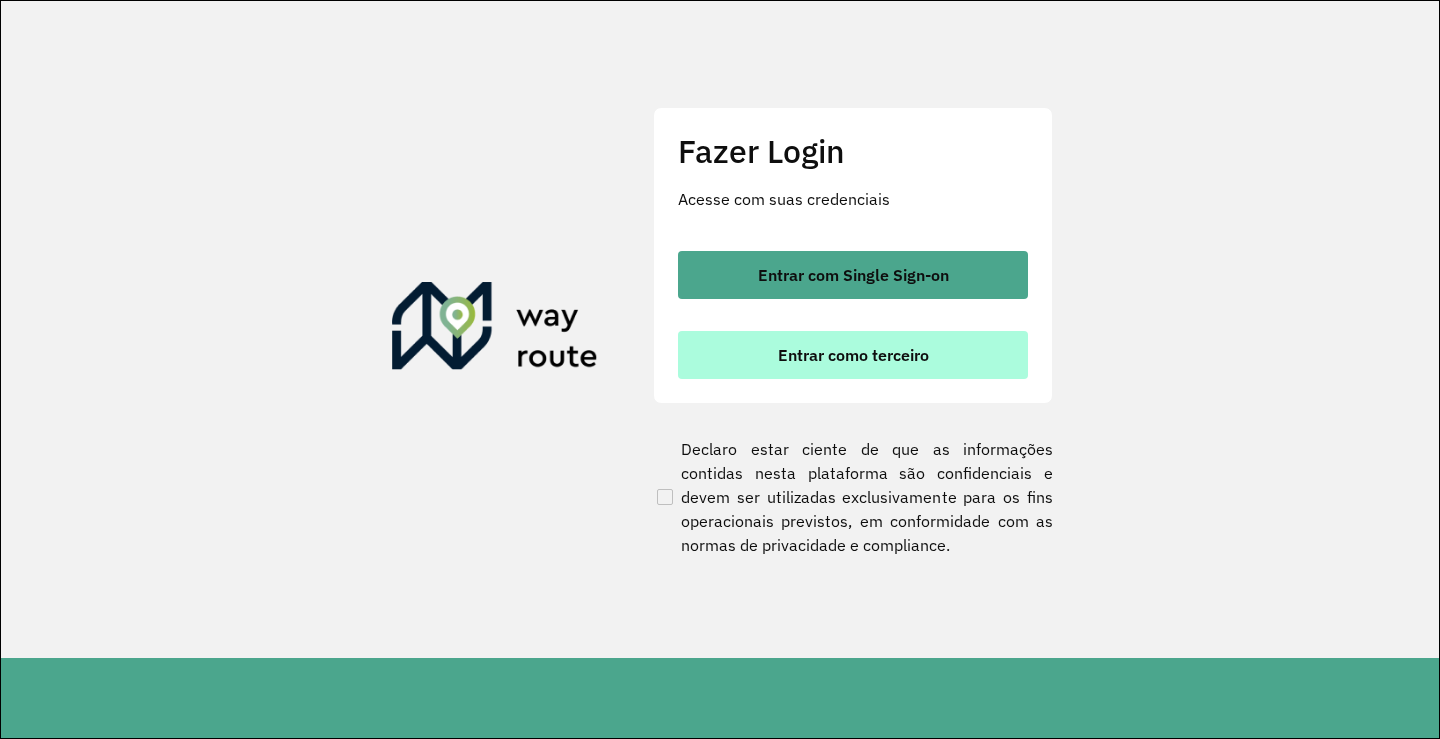 click on "Entrar como terceiro" at bounding box center (853, 355) 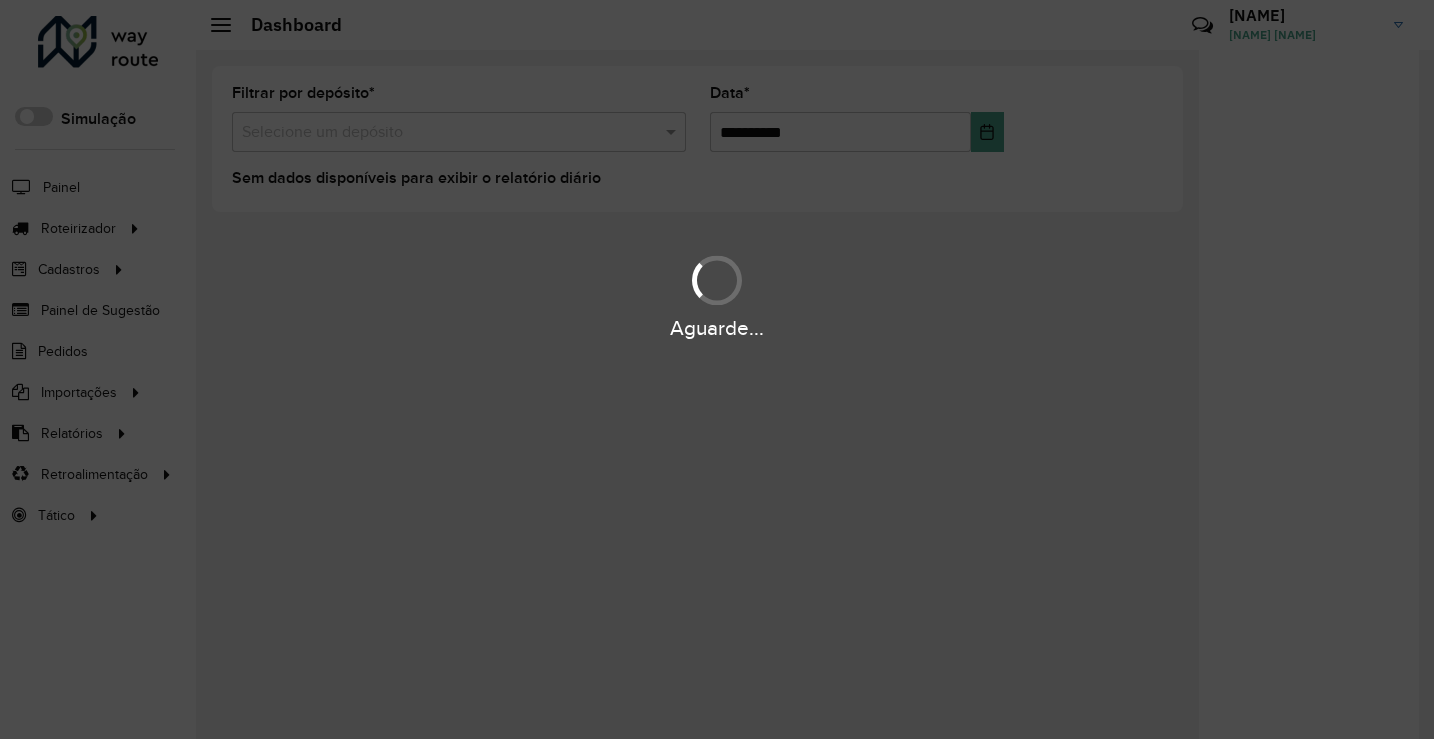 scroll, scrollTop: 0, scrollLeft: 0, axis: both 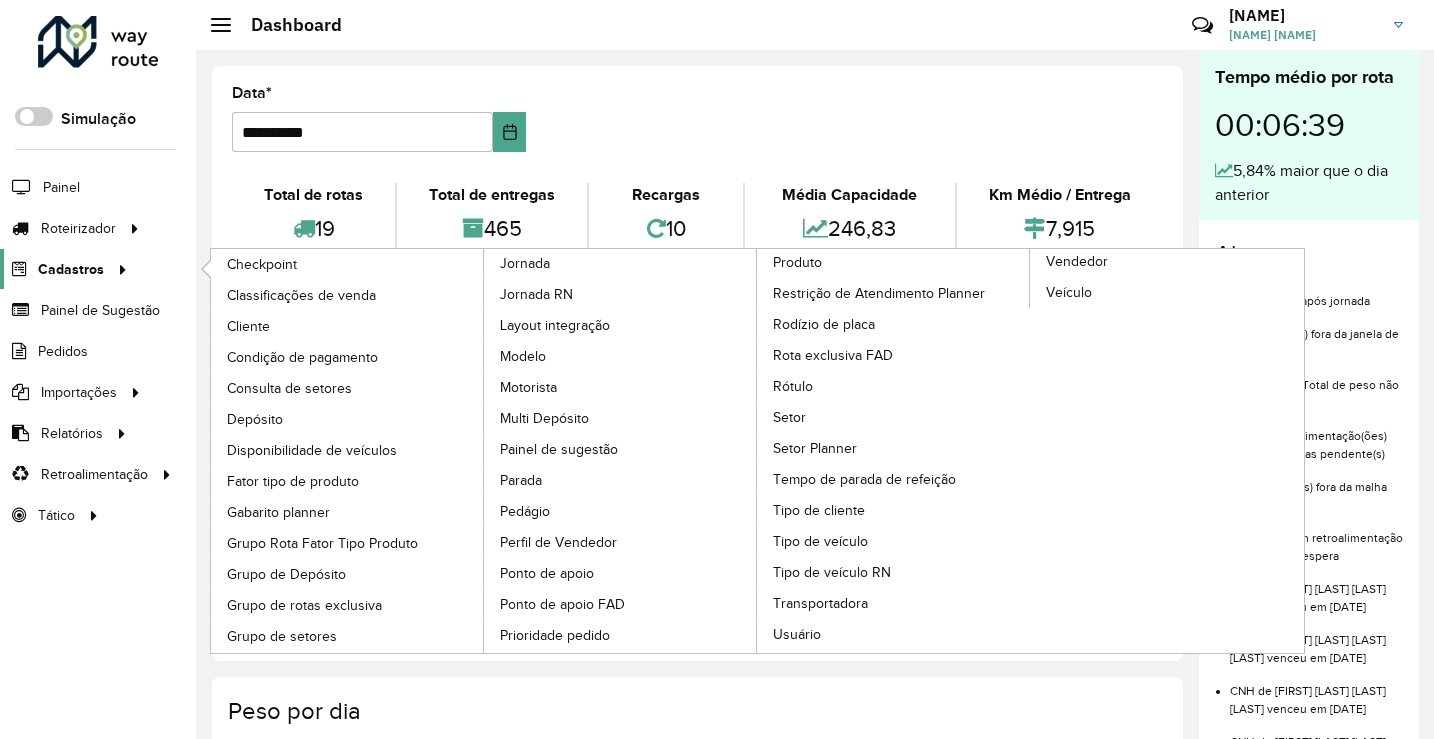 click 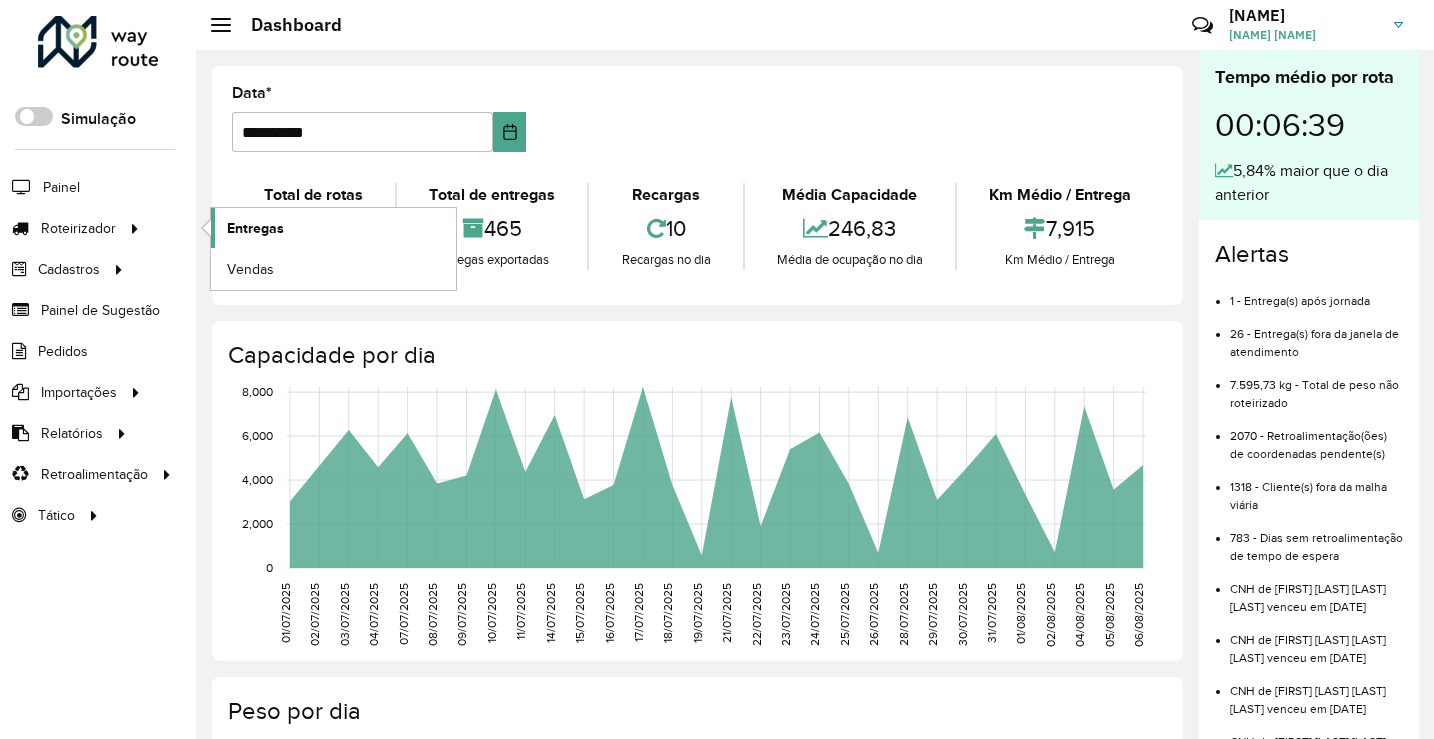 click on "Entregas" 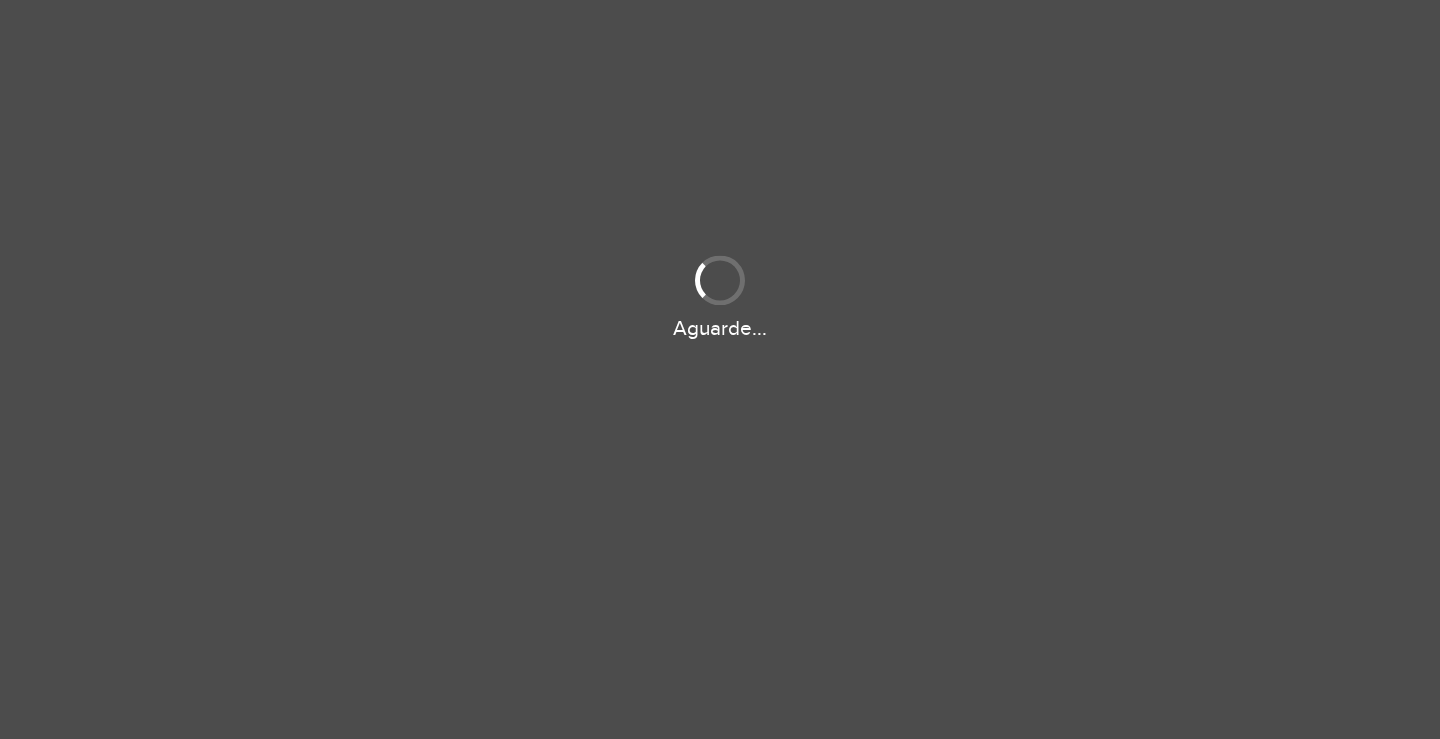 scroll, scrollTop: 0, scrollLeft: 0, axis: both 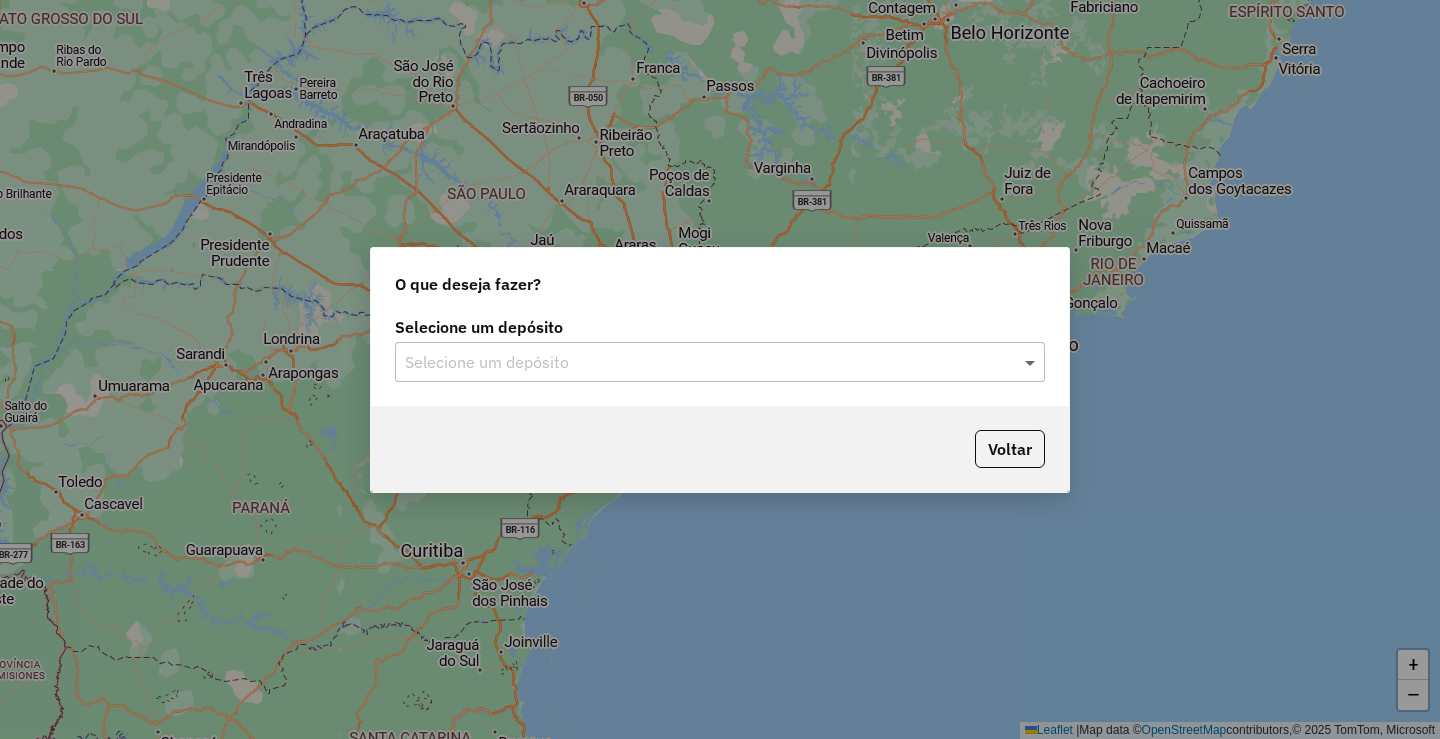 click 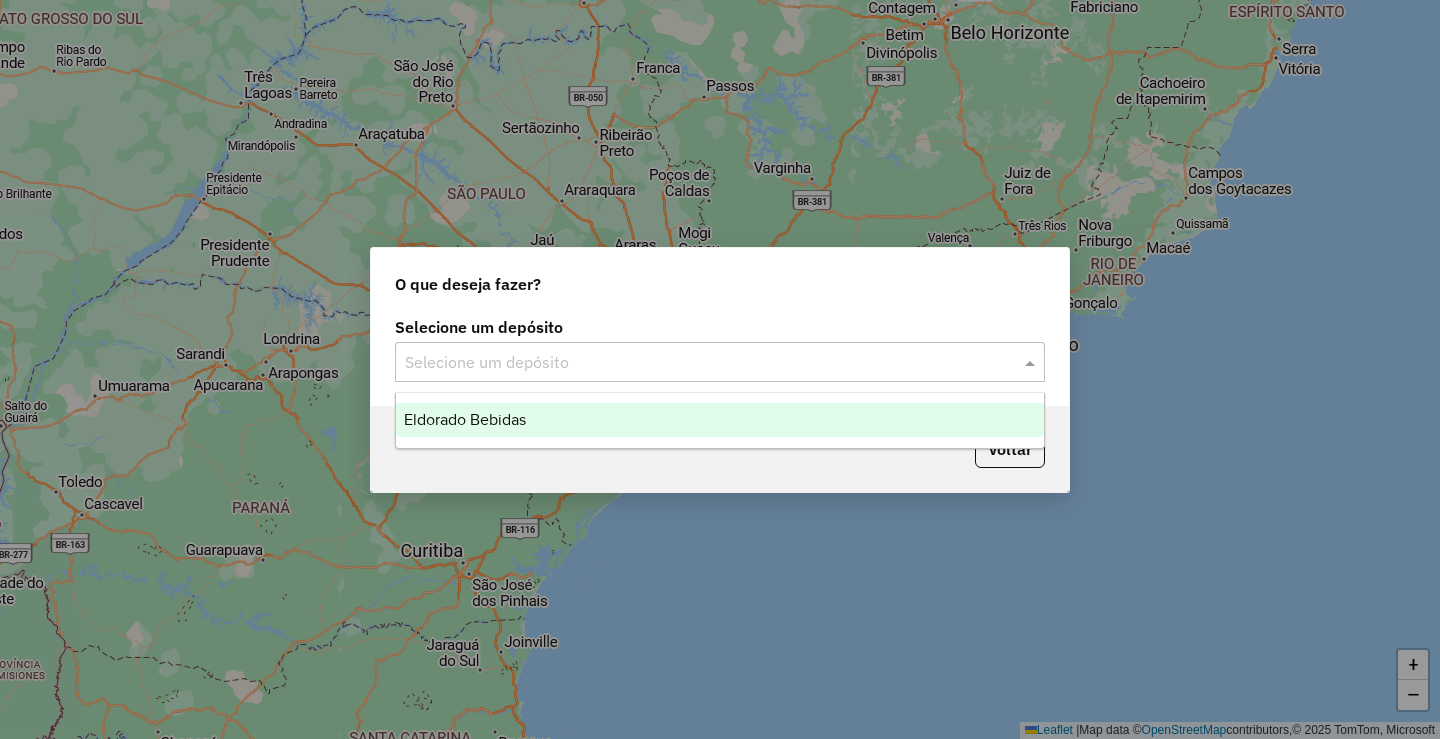 click on "Eldorado Bebidas" at bounding box center [465, 419] 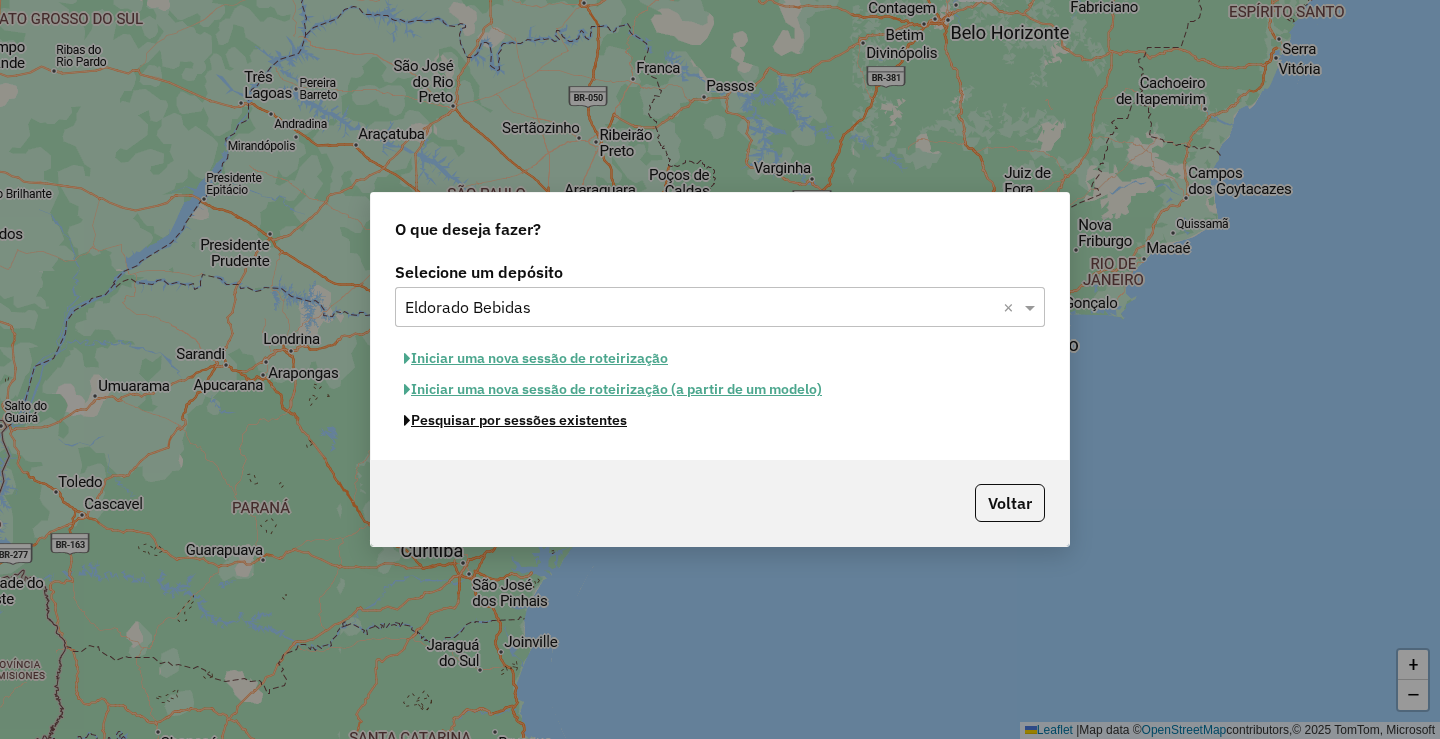 click on "Pesquisar por sessões existentes" 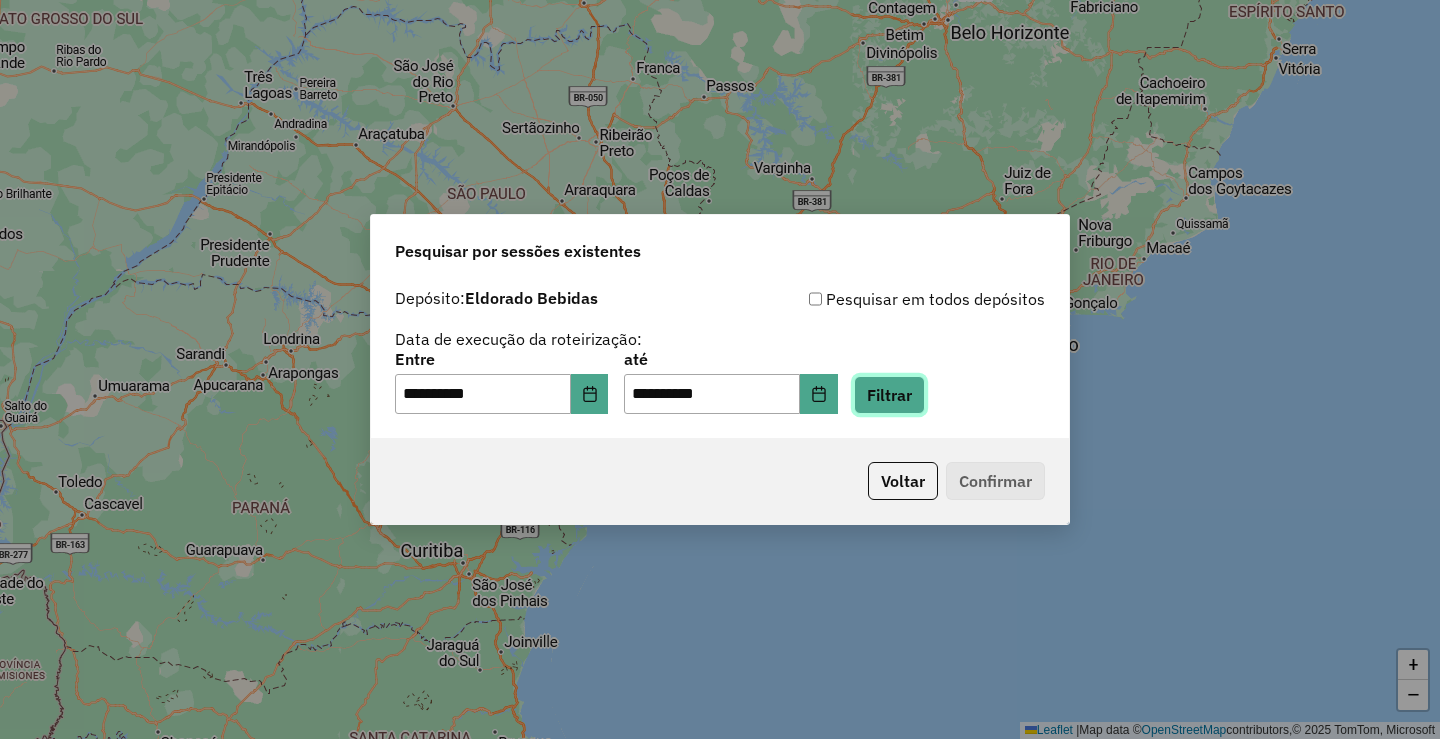 click on "Filtrar" 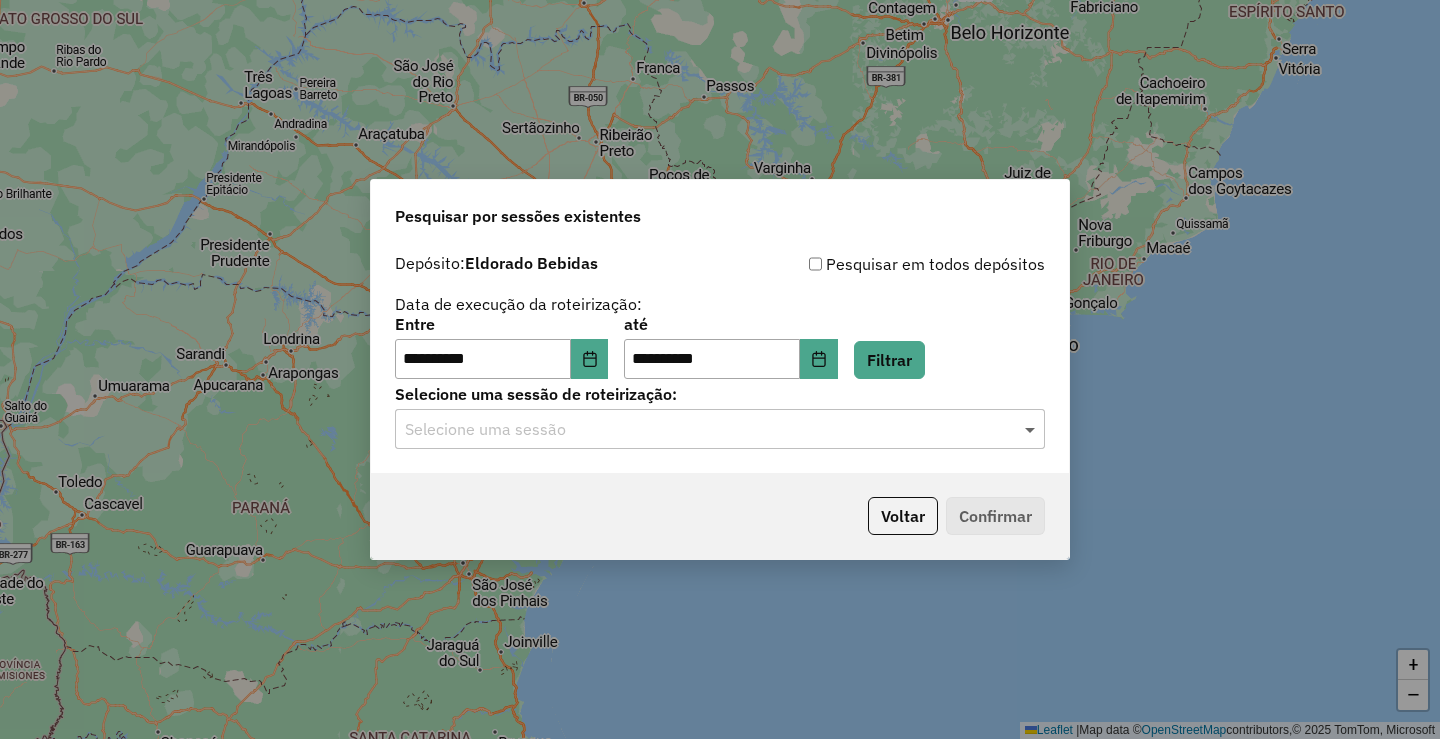 click 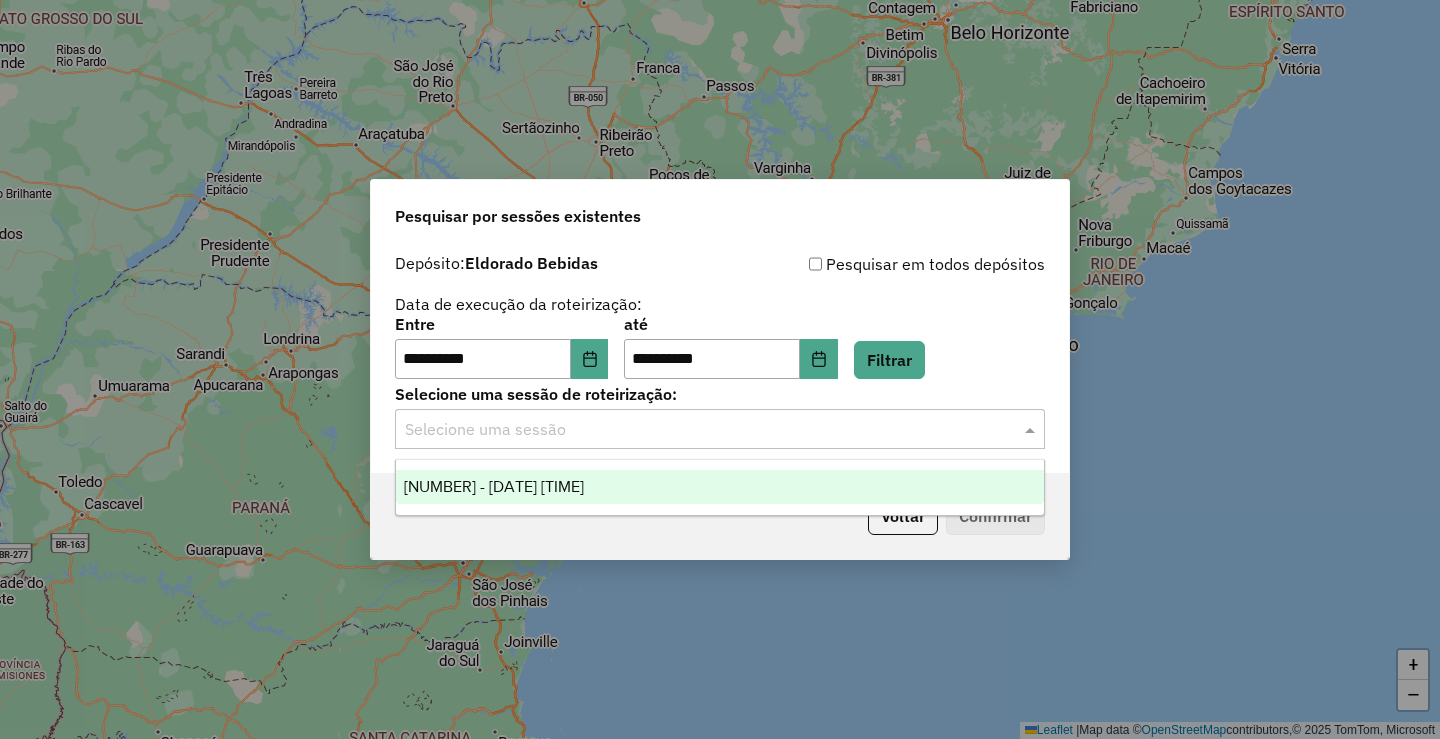 click on "975543 - 06/08/2025 18:24" at bounding box center [720, 487] 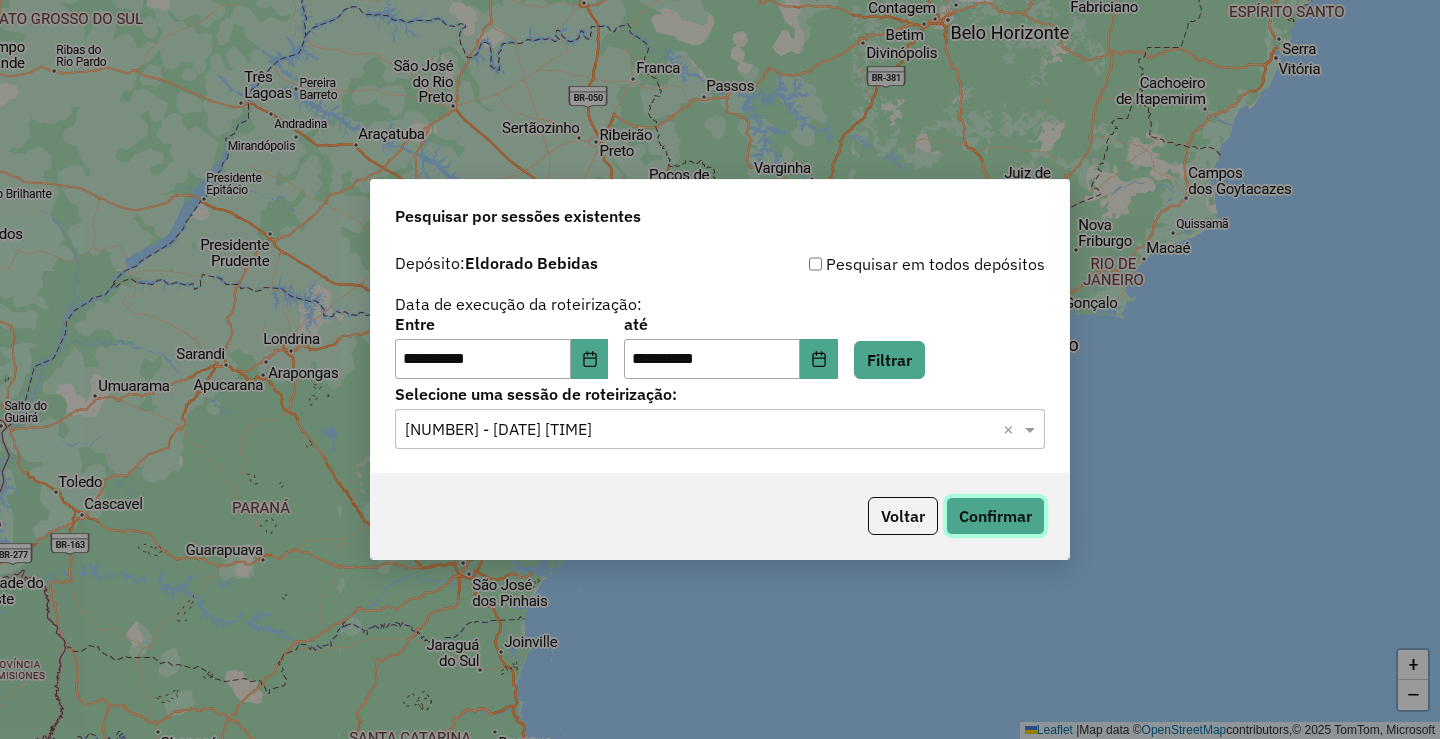 click on "Confirmar" 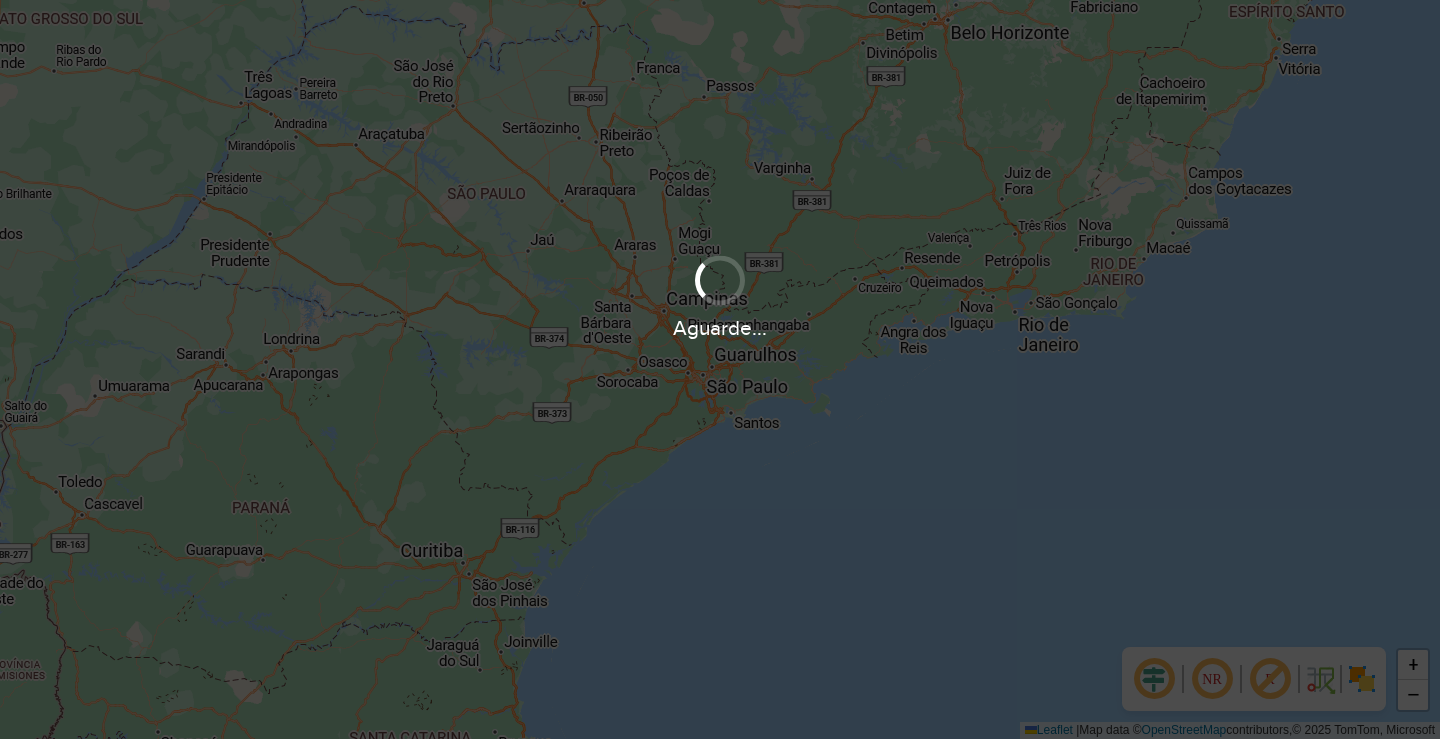 scroll, scrollTop: 0, scrollLeft: 0, axis: both 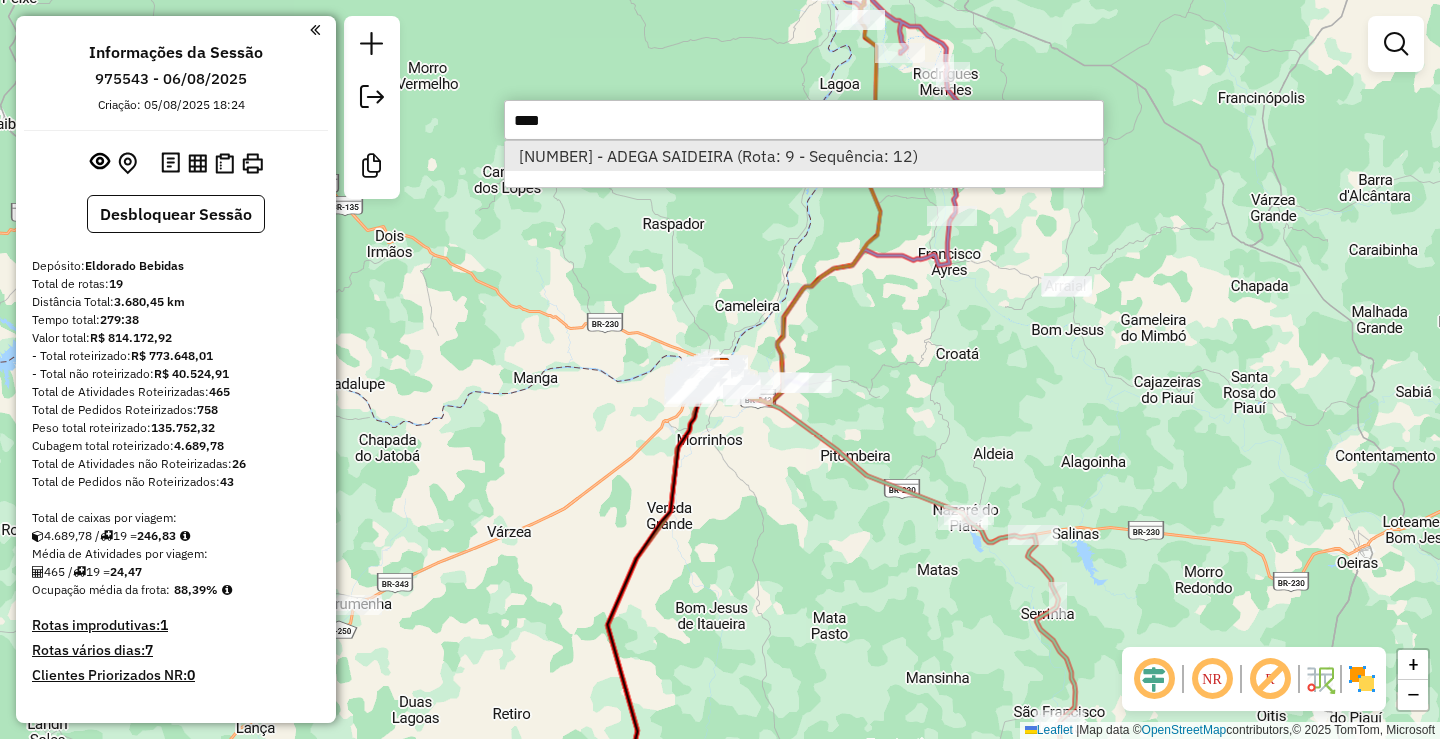 type on "****" 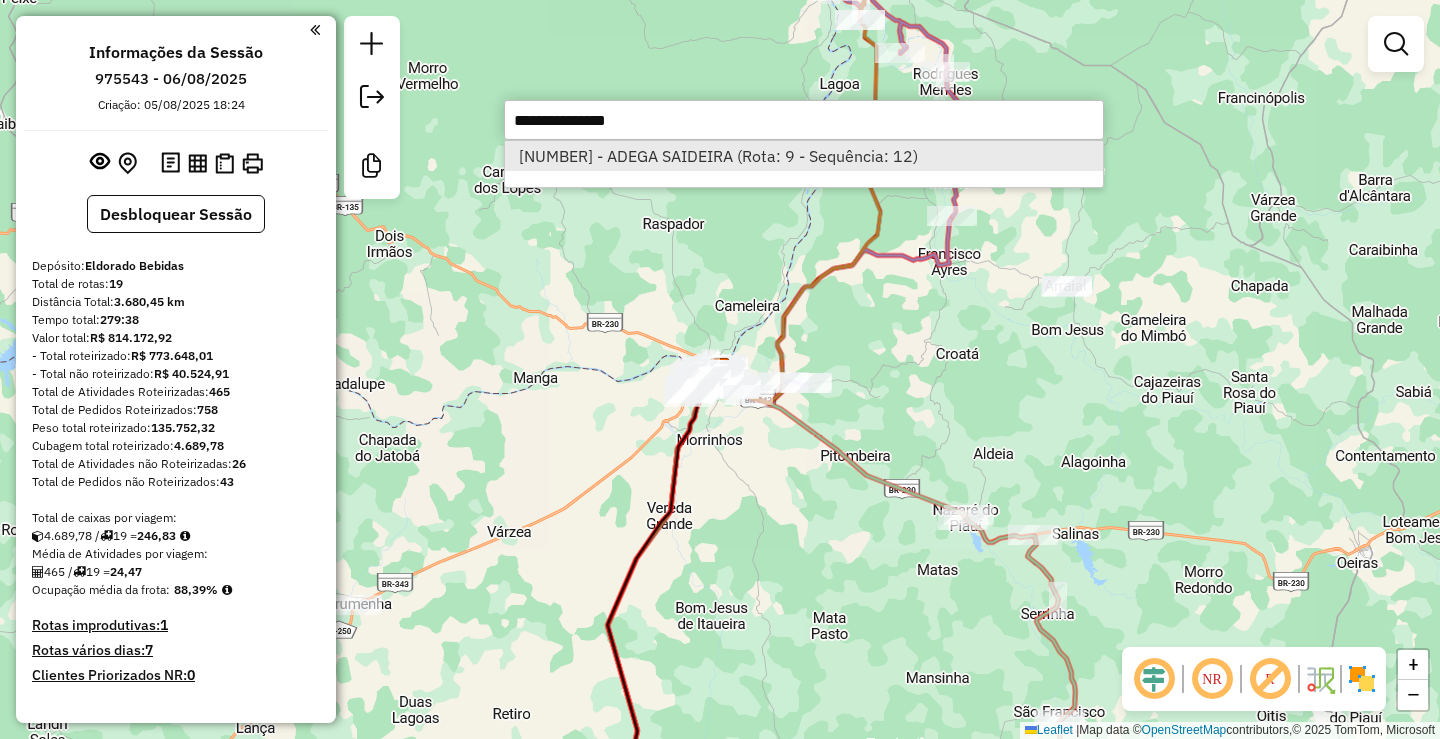 select on "**********" 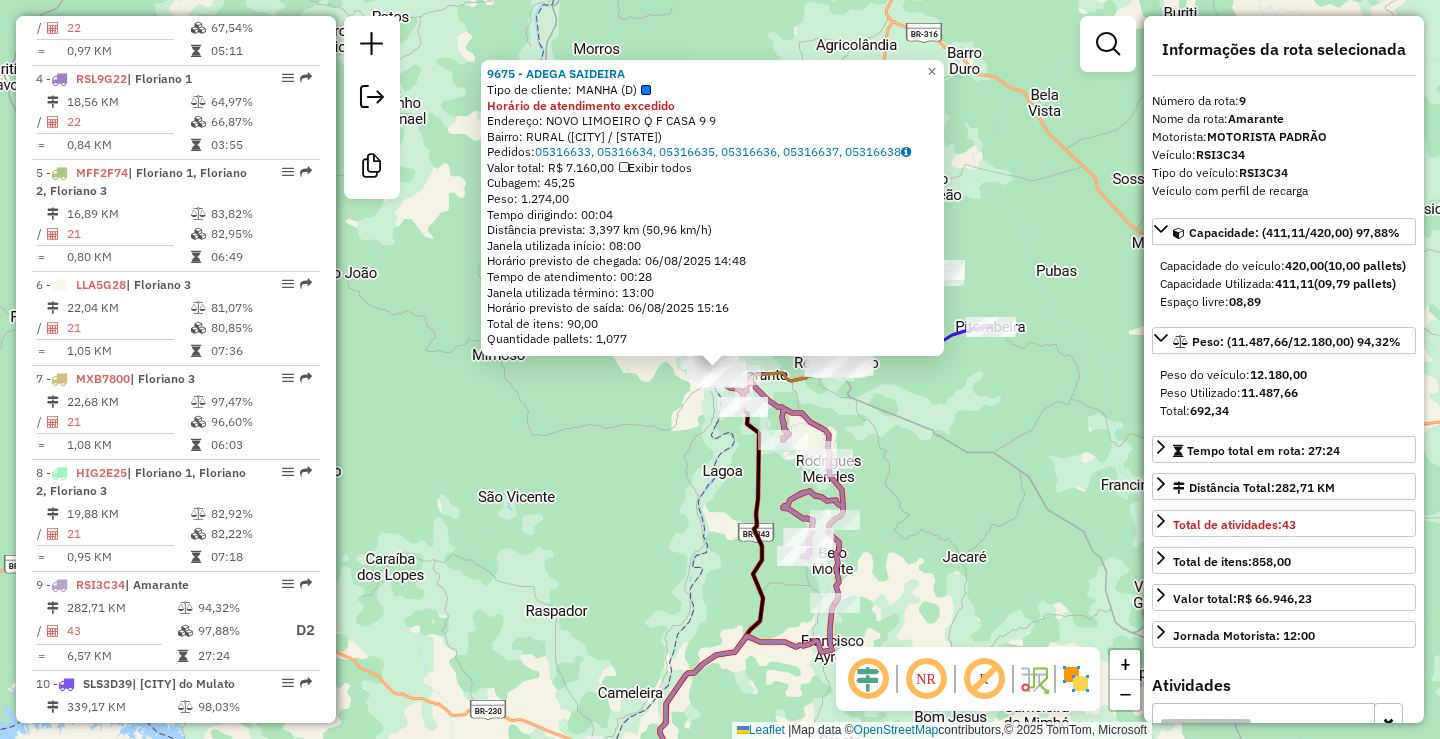 scroll, scrollTop: 1594, scrollLeft: 0, axis: vertical 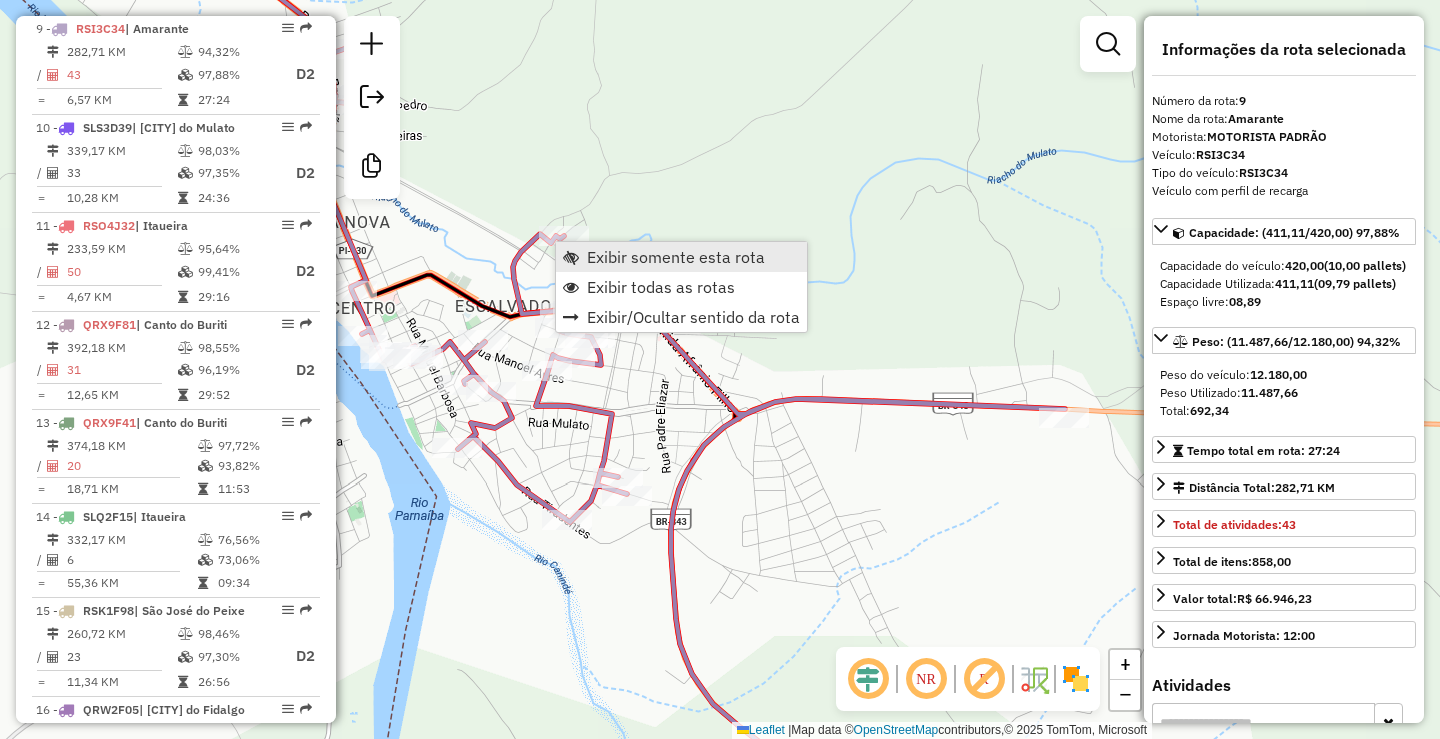 click on "Exibir somente esta rota" at bounding box center (676, 257) 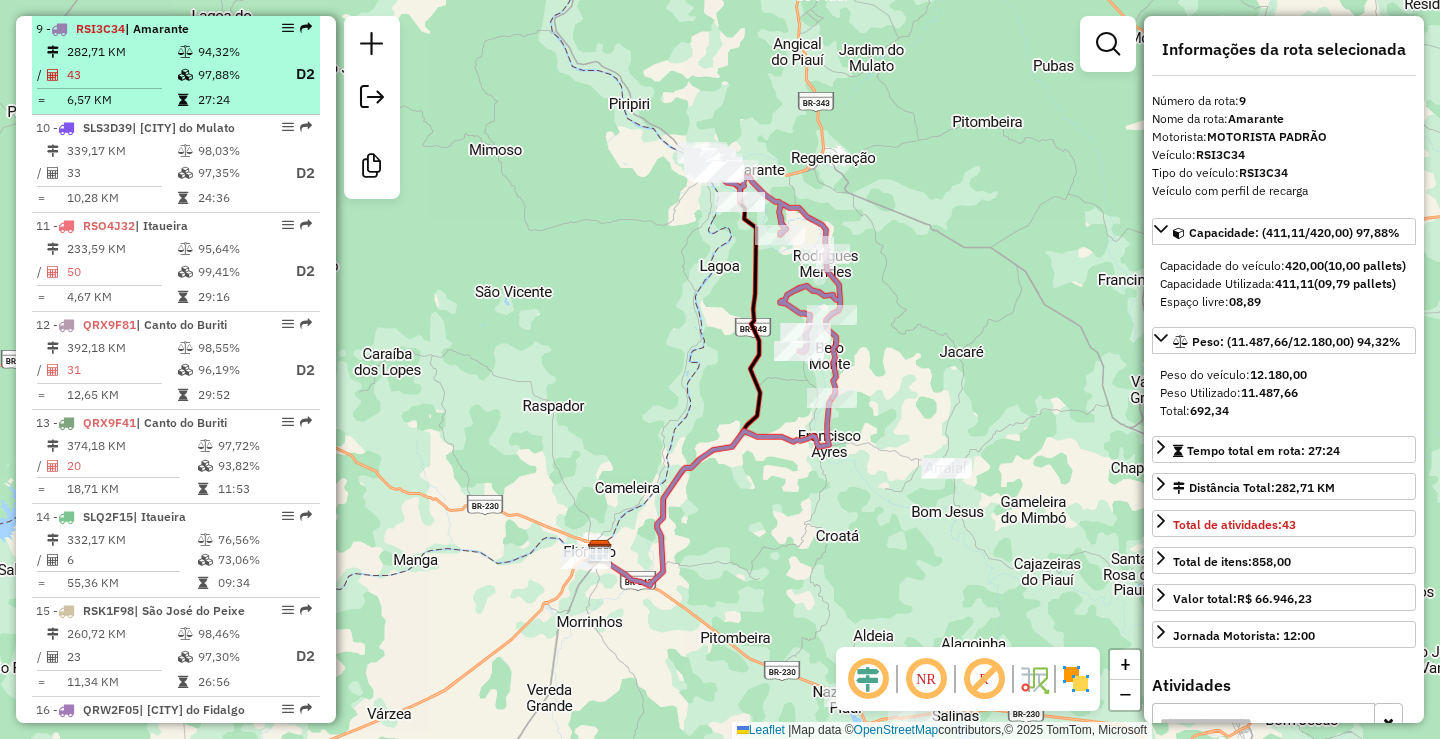 click on "282,71 KM" at bounding box center (121, 52) 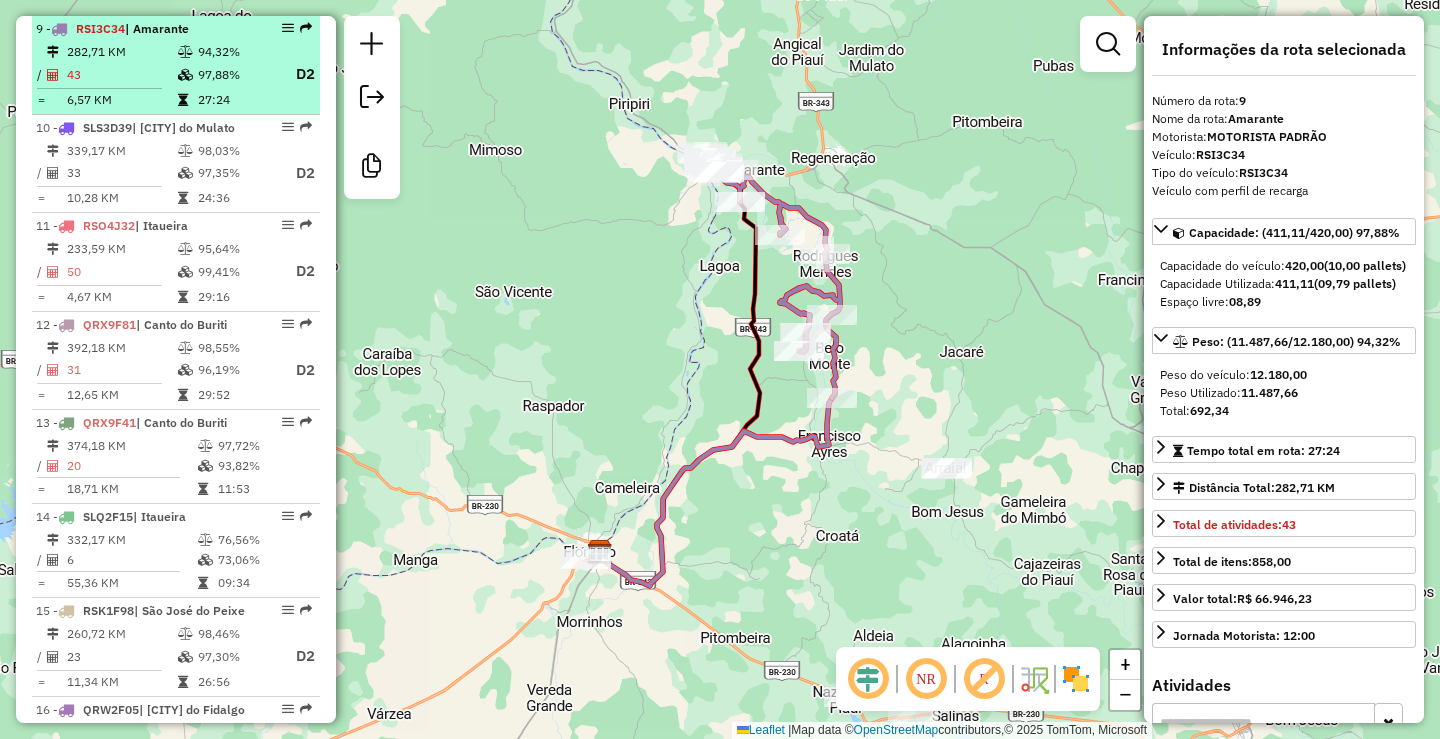 click on "282,71 KM" at bounding box center (121, 52) 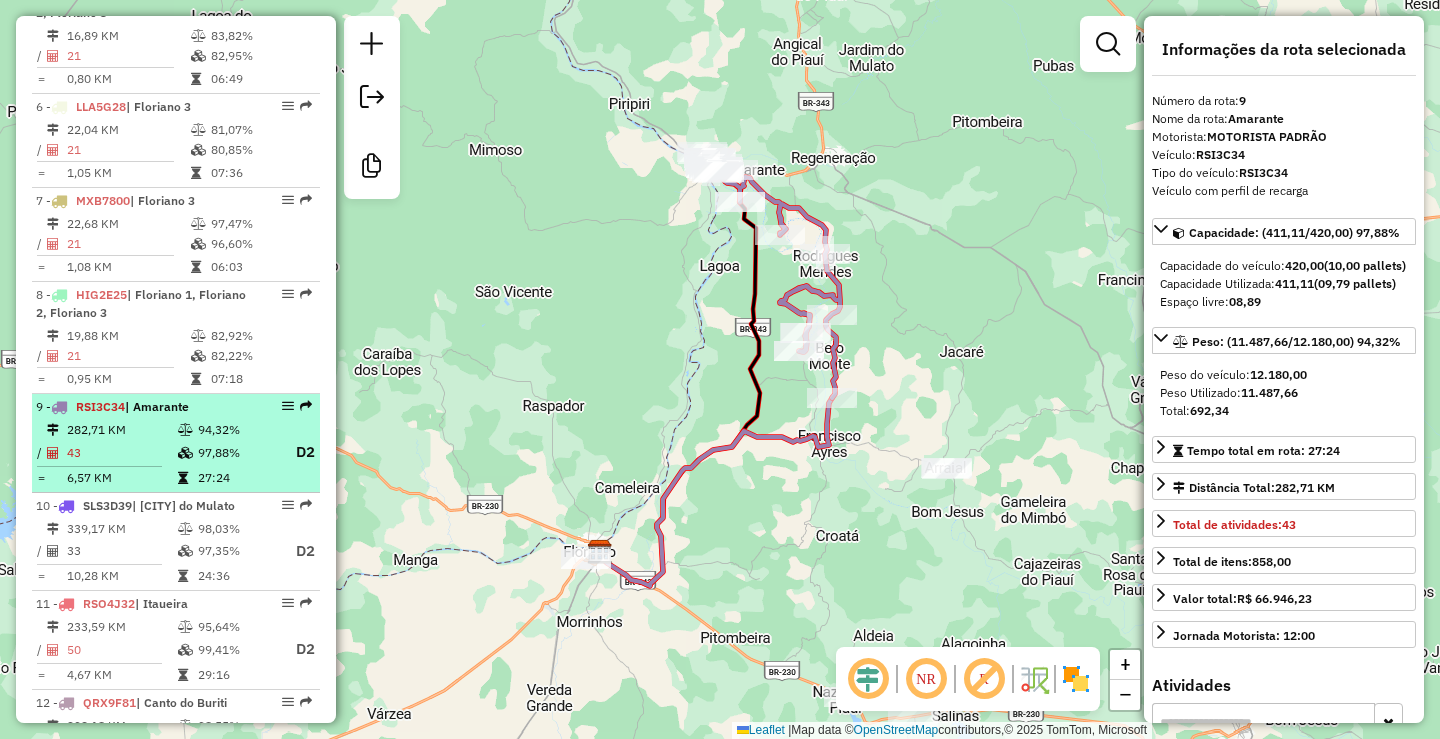 scroll, scrollTop: 1194, scrollLeft: 0, axis: vertical 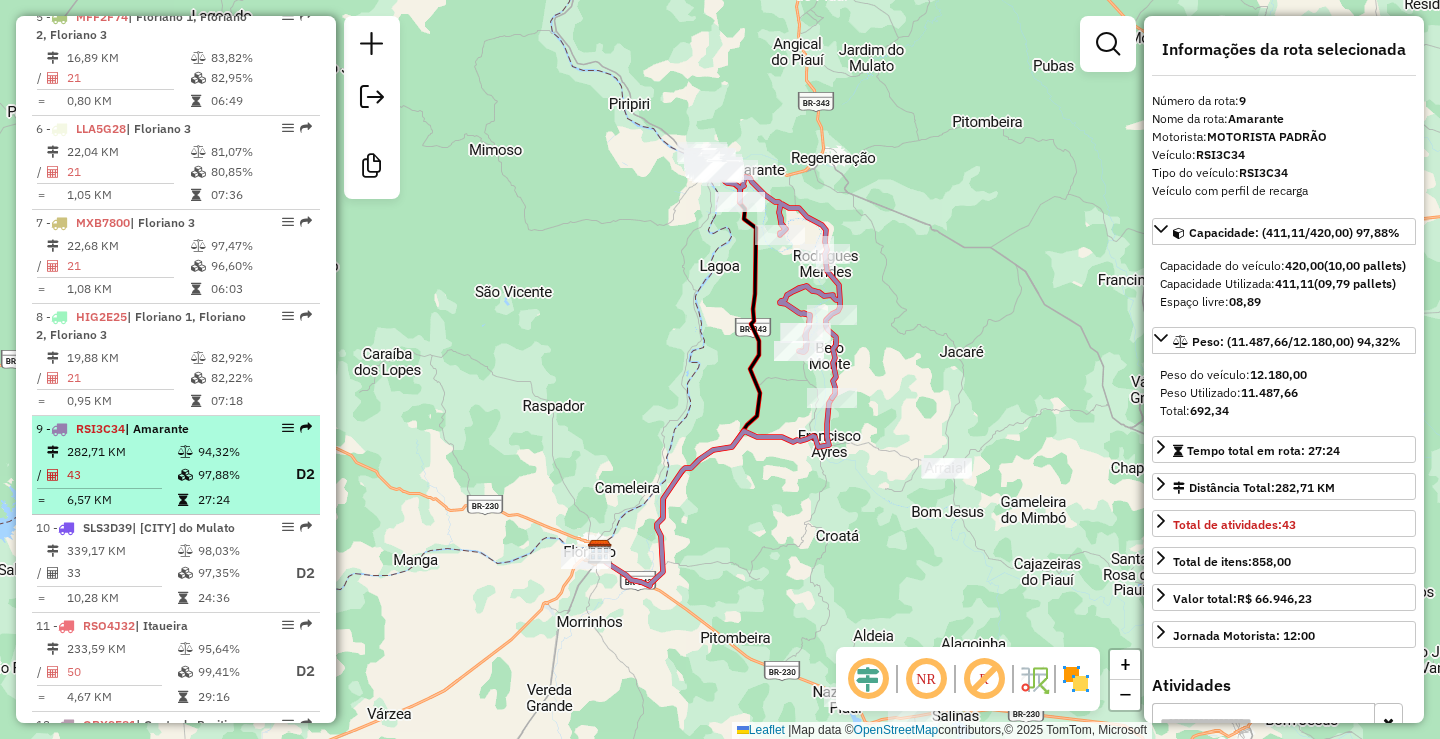 click on "94,32%" at bounding box center [237, 452] 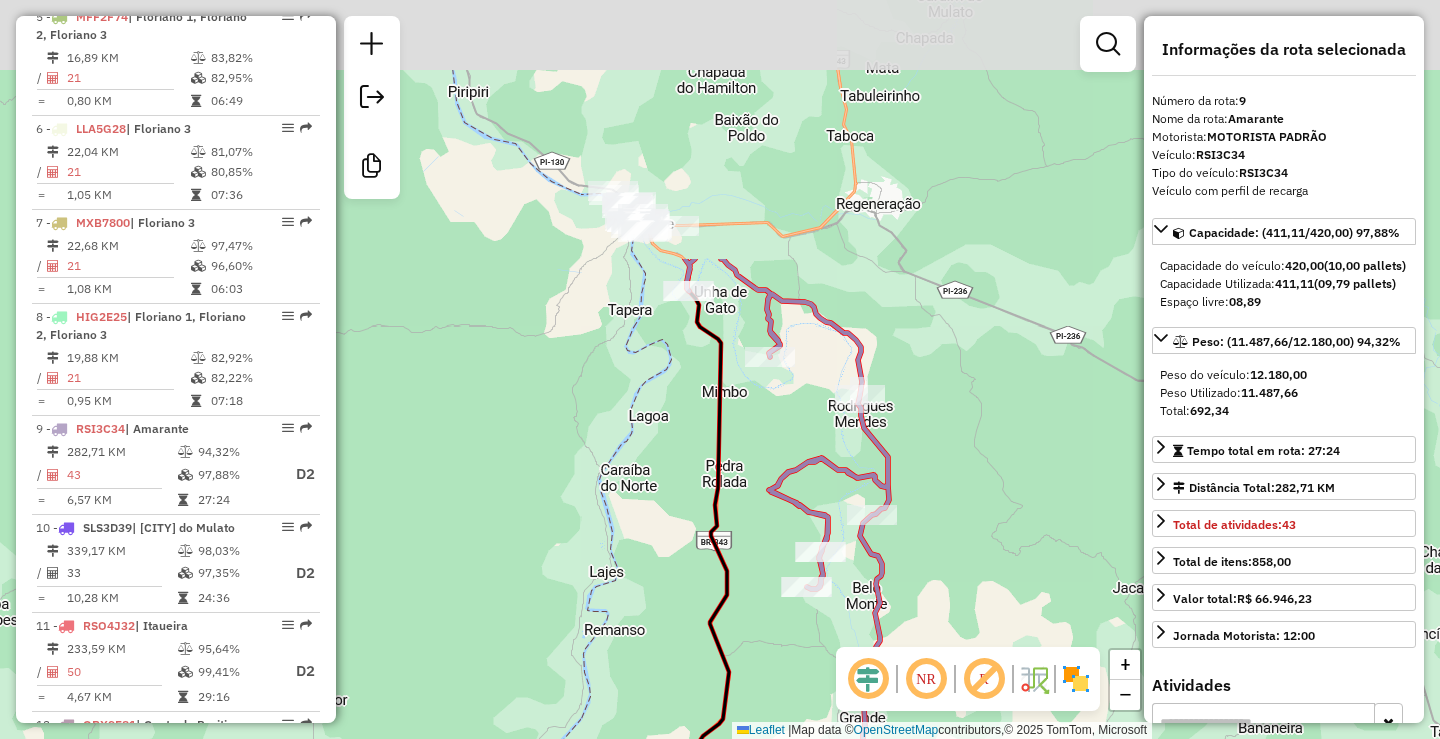 drag, startPoint x: 677, startPoint y: 138, endPoint x: 755, endPoint y: 471, distance: 342.01315 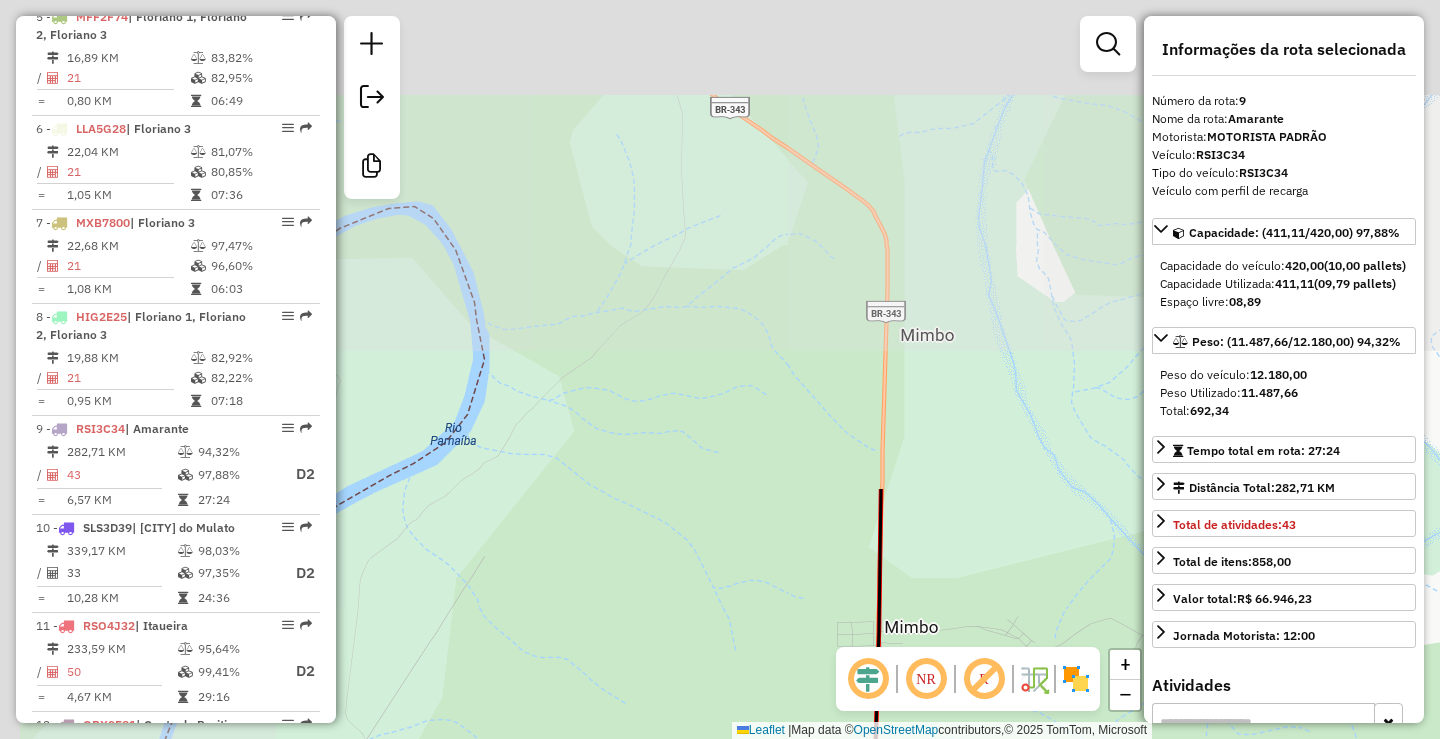 drag, startPoint x: 650, startPoint y: 231, endPoint x: 1027, endPoint y: 778, distance: 664.33276 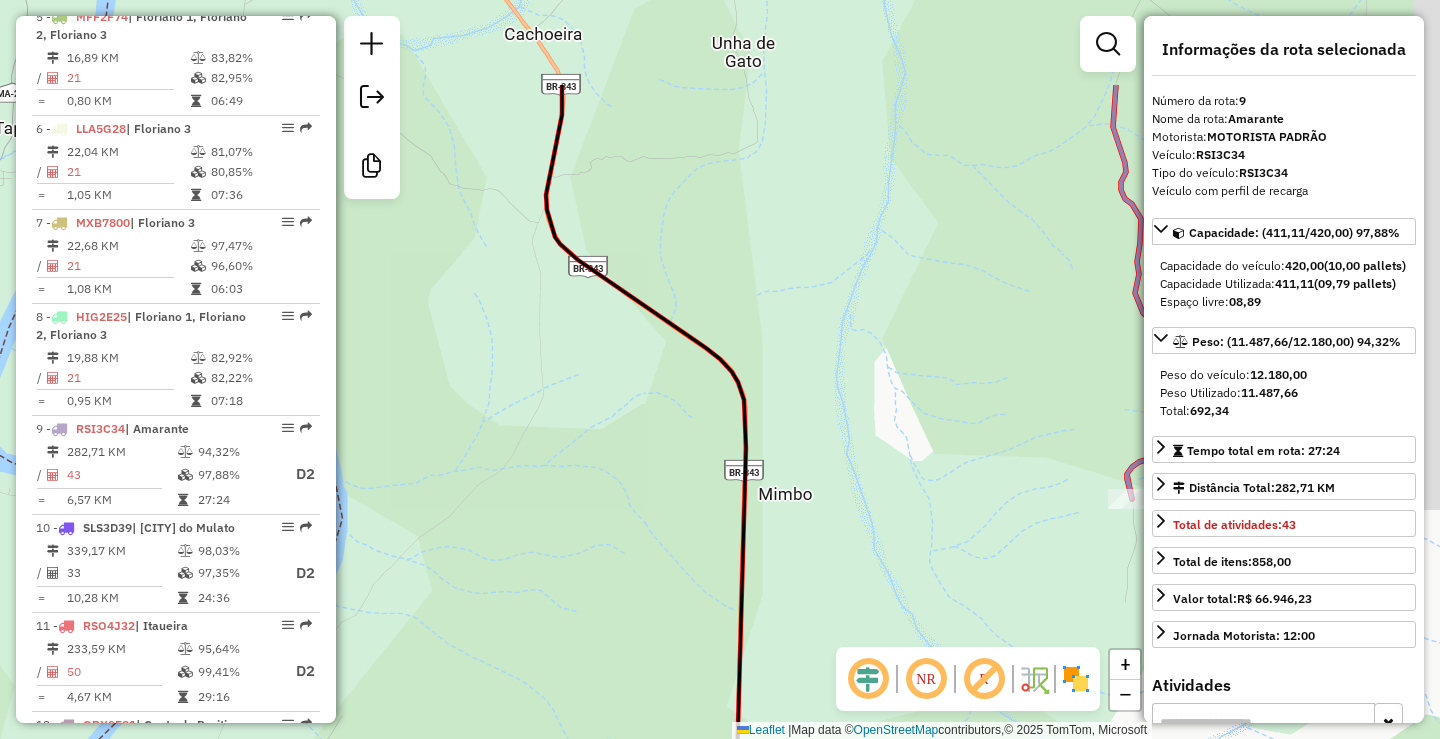 drag, startPoint x: 830, startPoint y: 369, endPoint x: 688, endPoint y: 528, distance: 213.17833 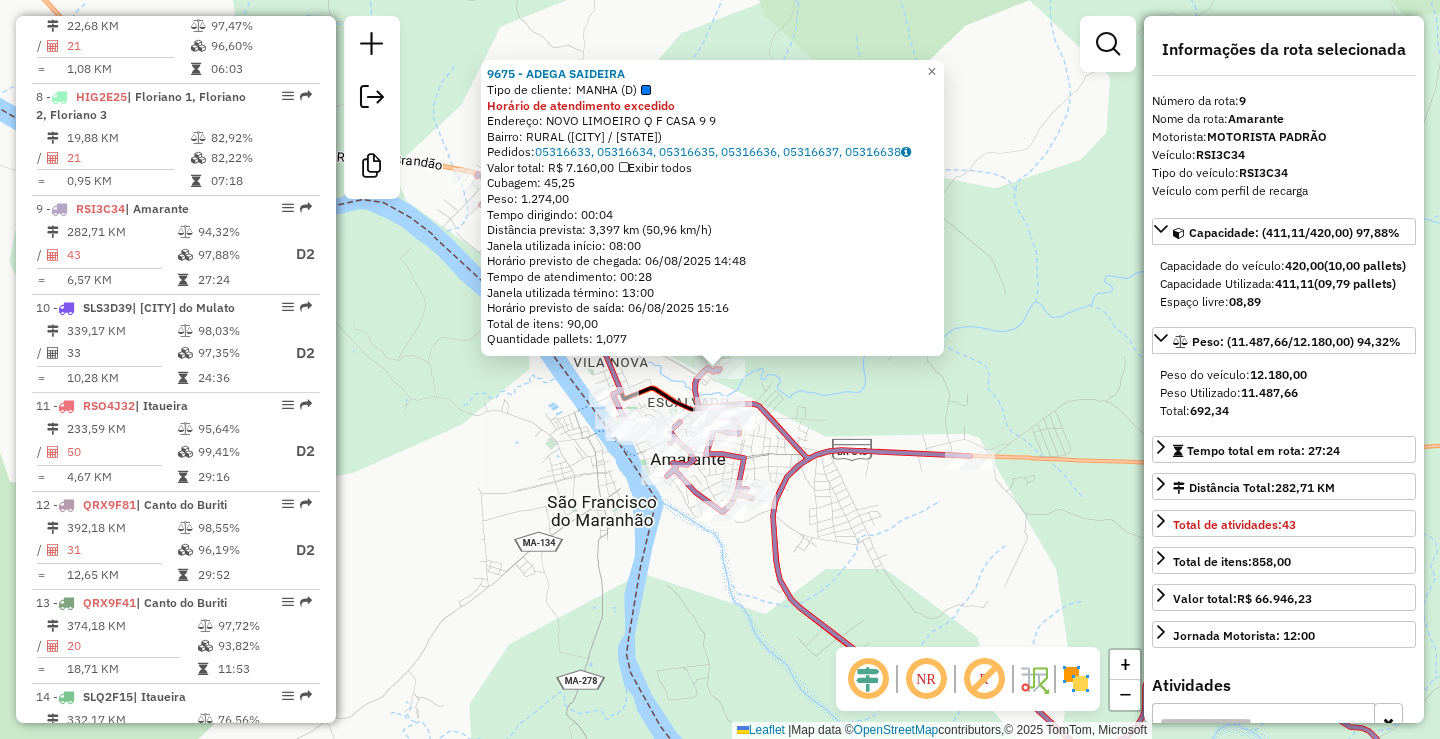 scroll, scrollTop: 1594, scrollLeft: 0, axis: vertical 